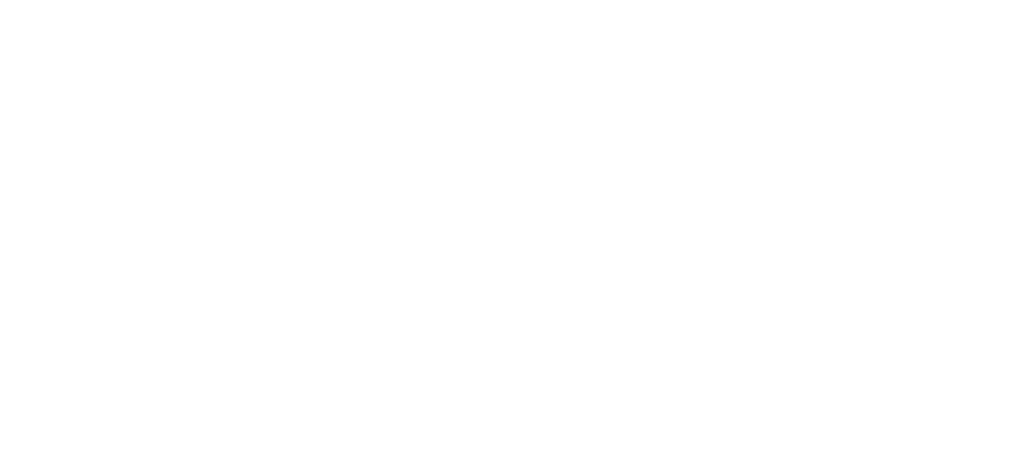 scroll, scrollTop: 0, scrollLeft: 0, axis: both 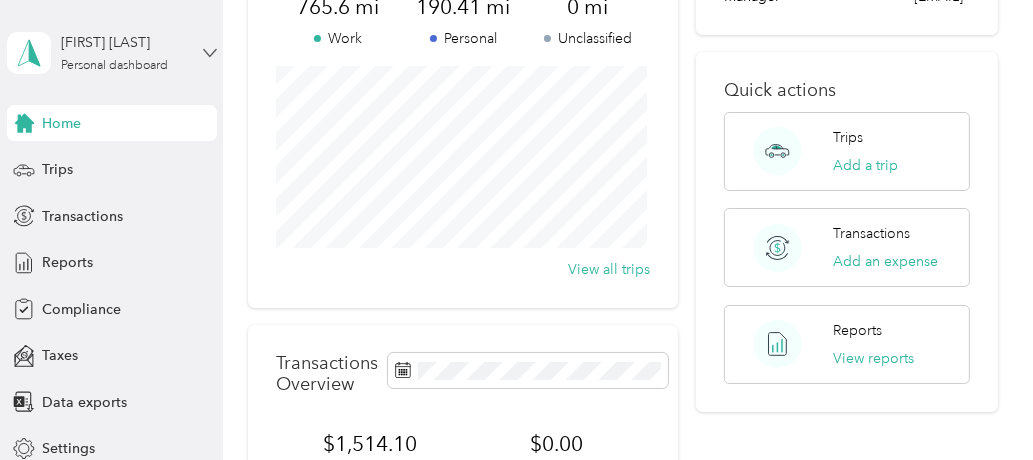 click 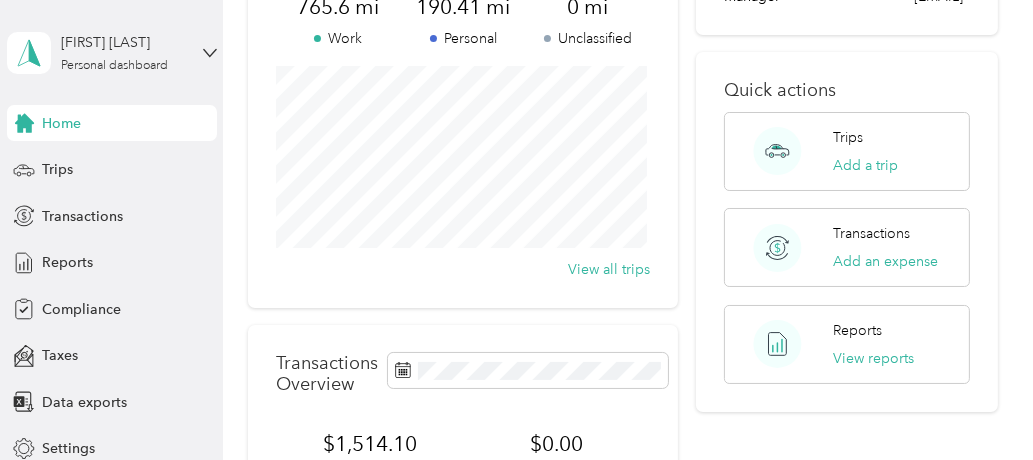 click on "Team dashboard" at bounding box center (152, 164) 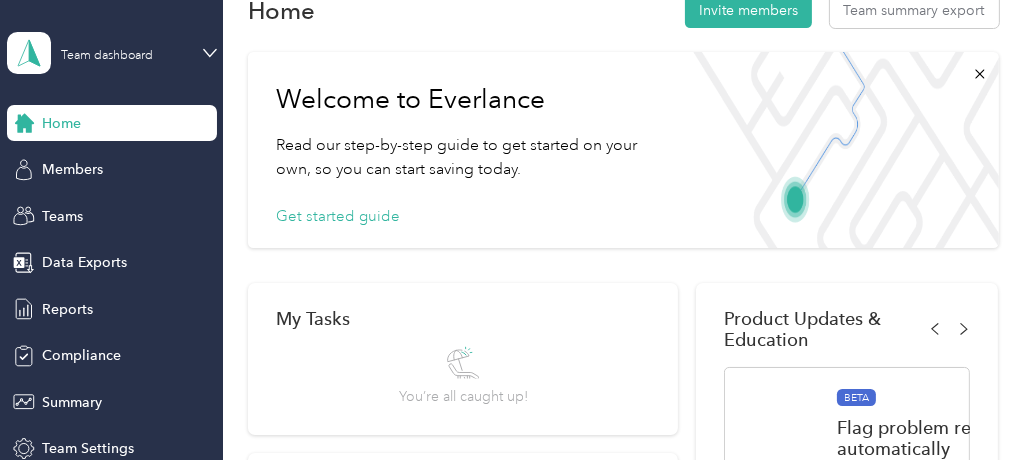 scroll, scrollTop: 0, scrollLeft: 0, axis: both 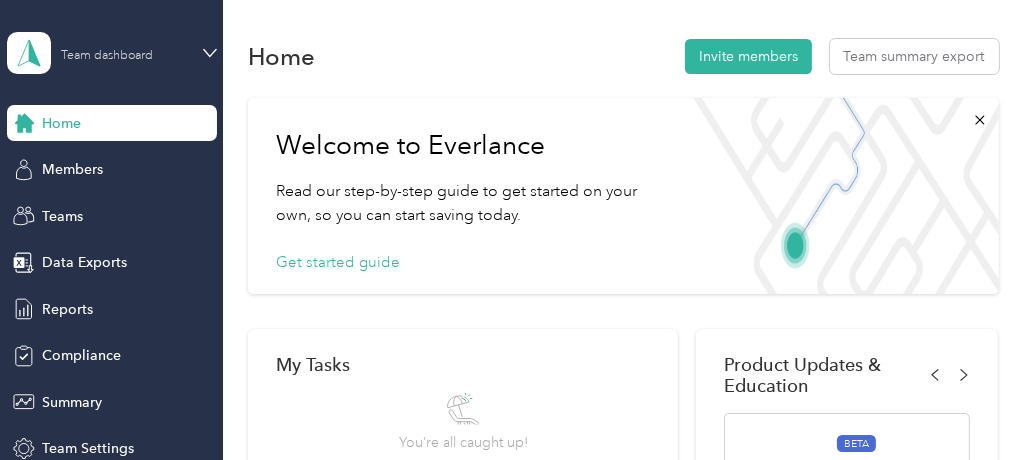 click on "Team dashboard" at bounding box center [107, 56] 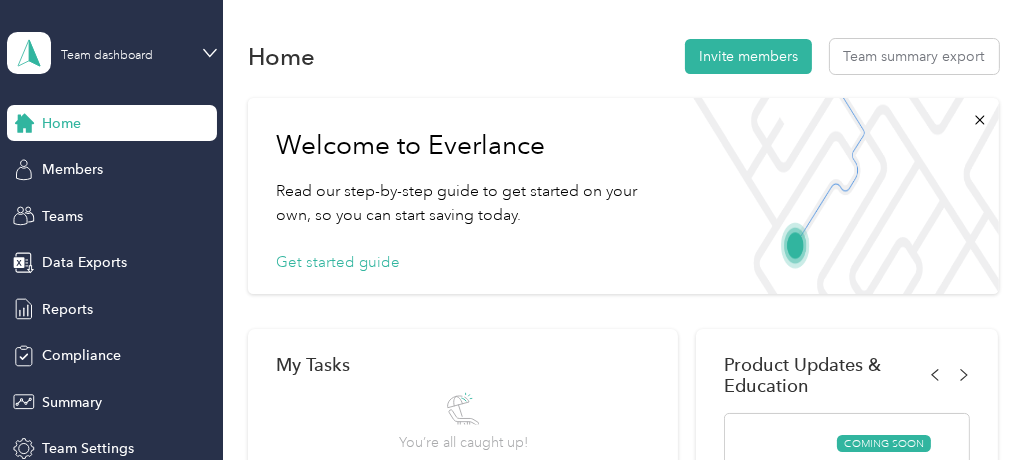 click on "You’re signed in as  [EMAIL]   Team dashboard Personal dashboard Log out" at bounding box center (152, 177) 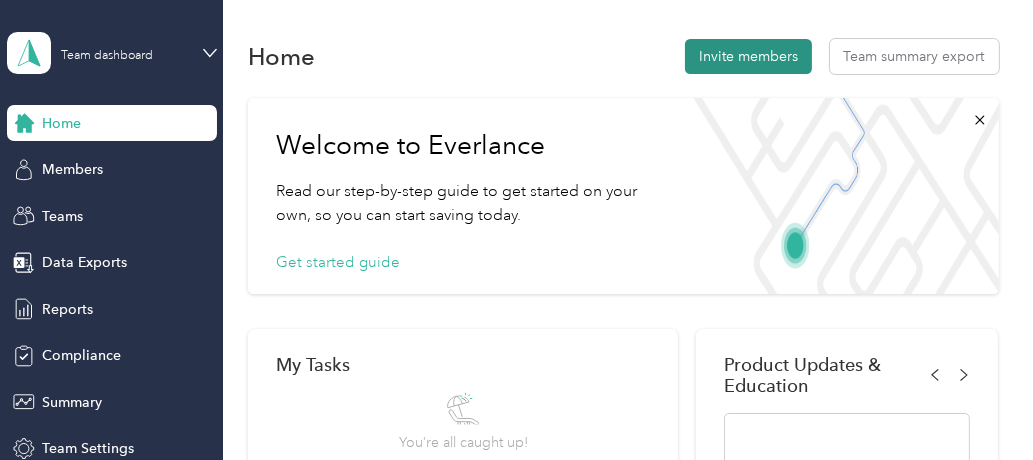 click on "Invite members" at bounding box center (748, 56) 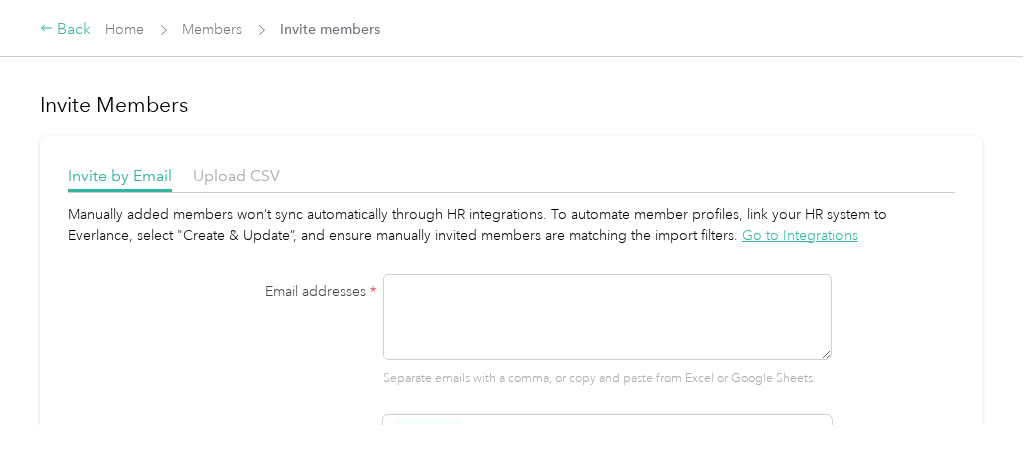 click on "Back" at bounding box center [66, 30] 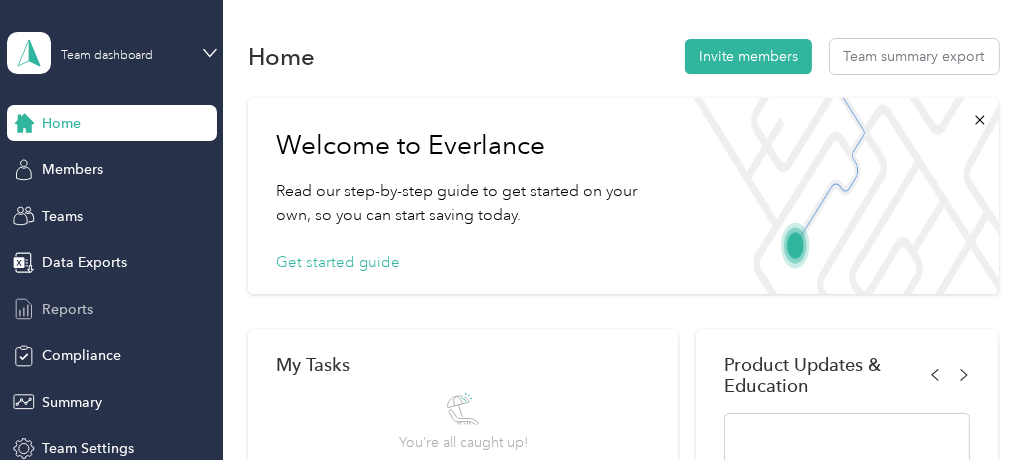click on "Reports" at bounding box center (112, 309) 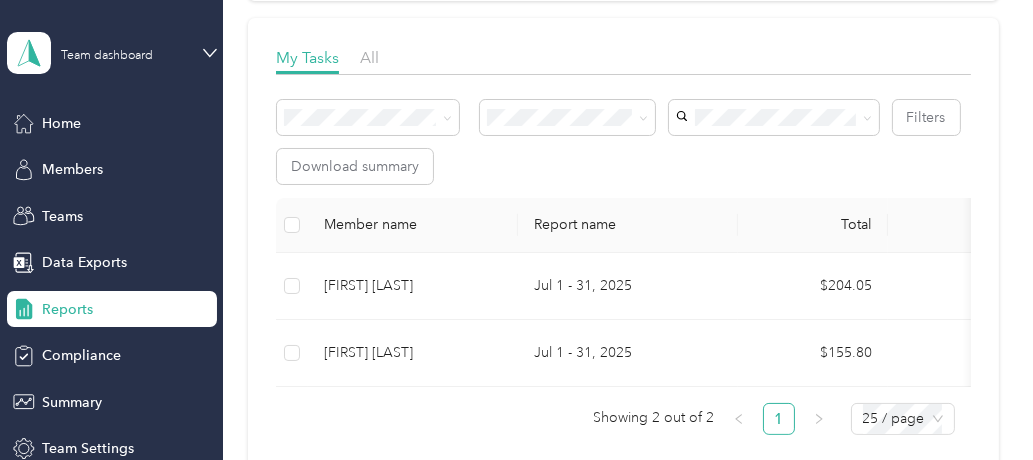 scroll, scrollTop: 300, scrollLeft: 0, axis: vertical 